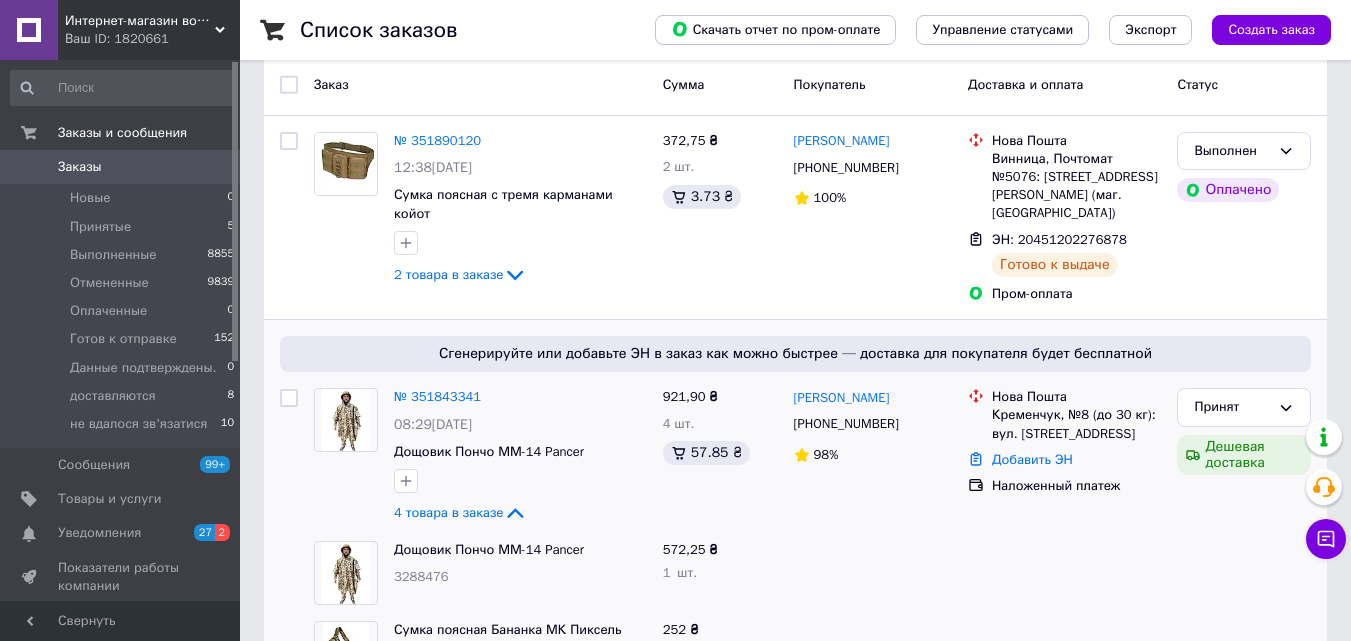 scroll, scrollTop: 100, scrollLeft: 0, axis: vertical 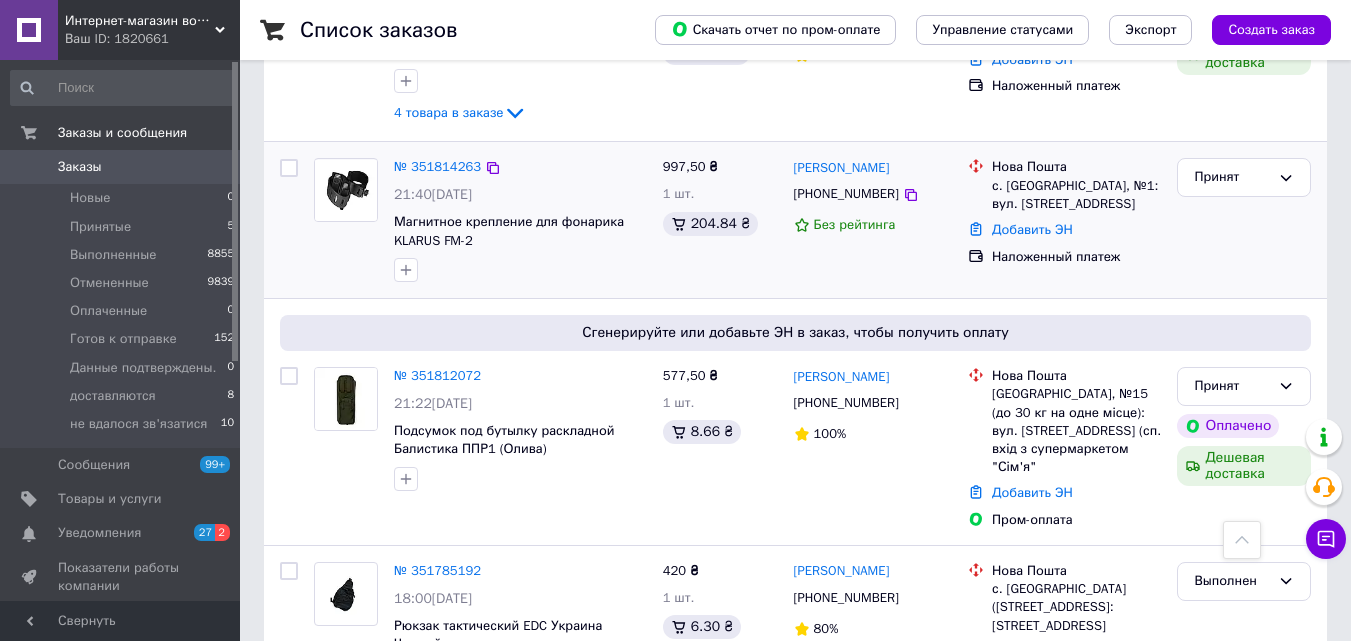 drag, startPoint x: 792, startPoint y: 133, endPoint x: 913, endPoint y: 135, distance: 121.016525 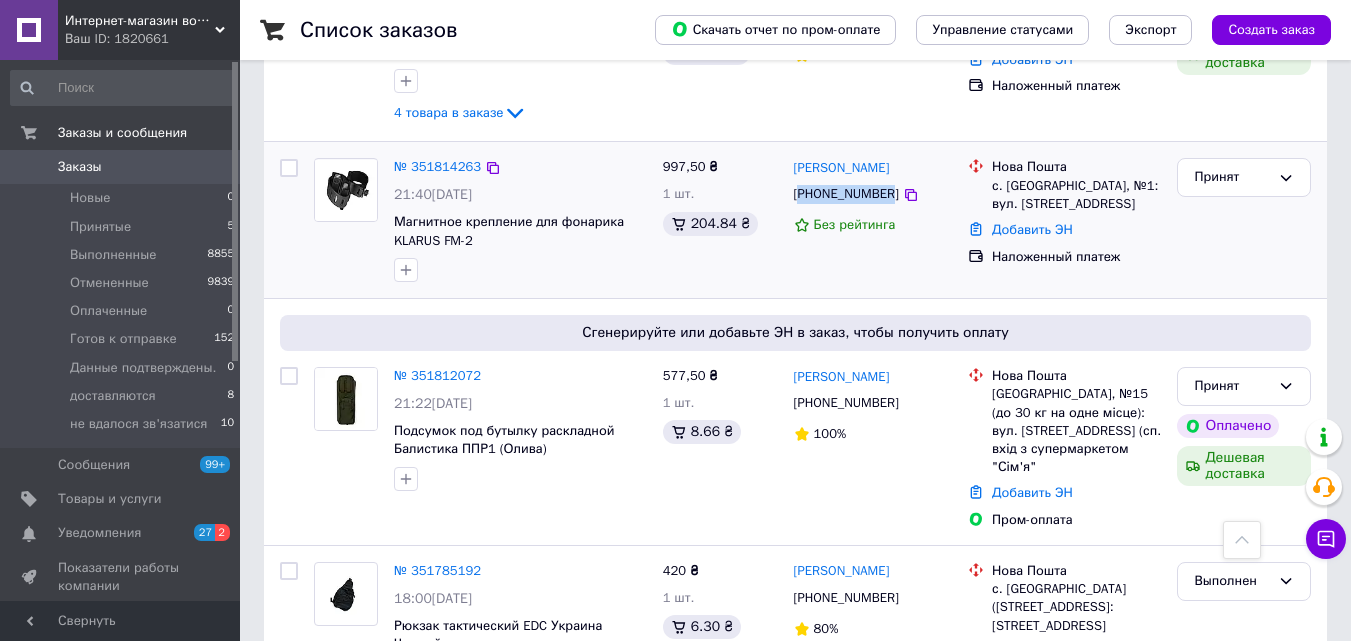 drag, startPoint x: 887, startPoint y: 161, endPoint x: 800, endPoint y: 164, distance: 87.05171 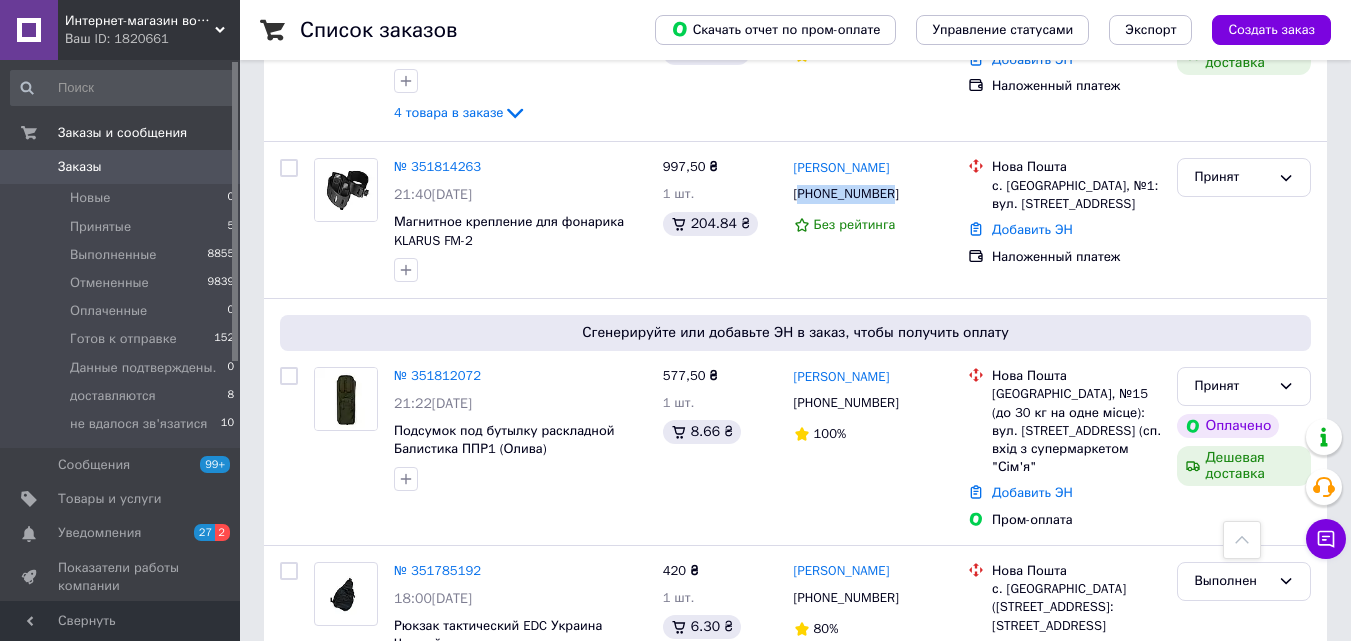 copy on "380988512907" 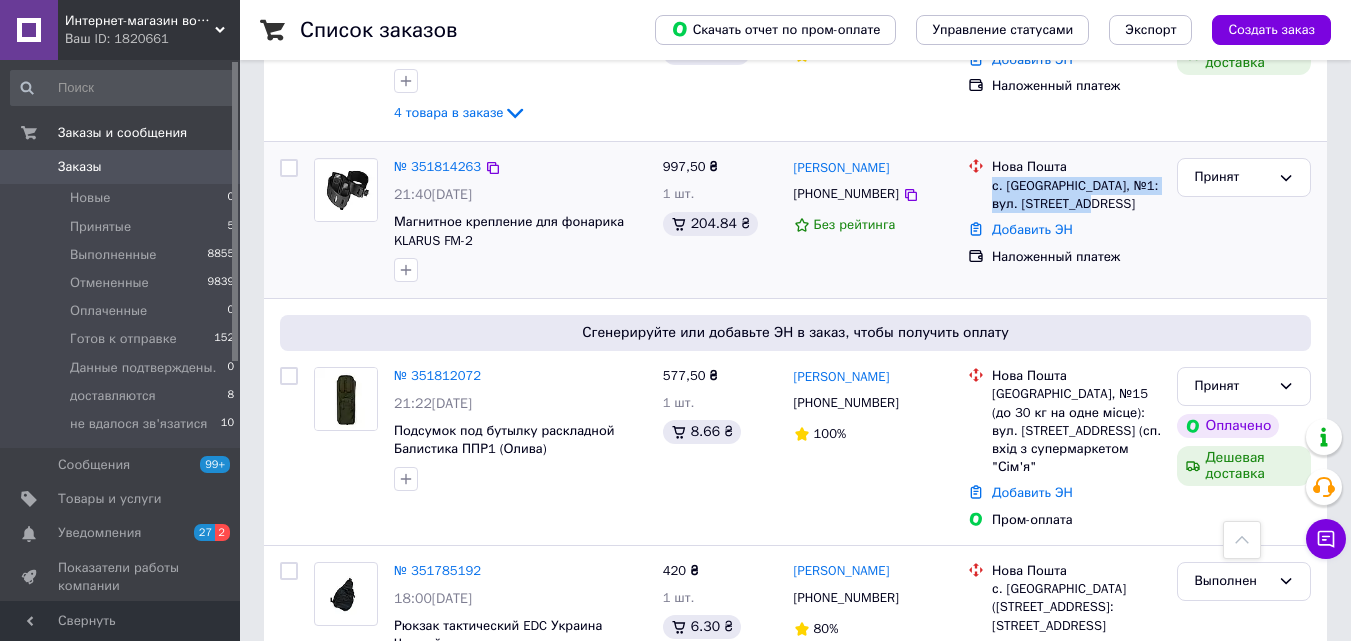 drag, startPoint x: 993, startPoint y: 157, endPoint x: 1115, endPoint y: 163, distance: 122.14745 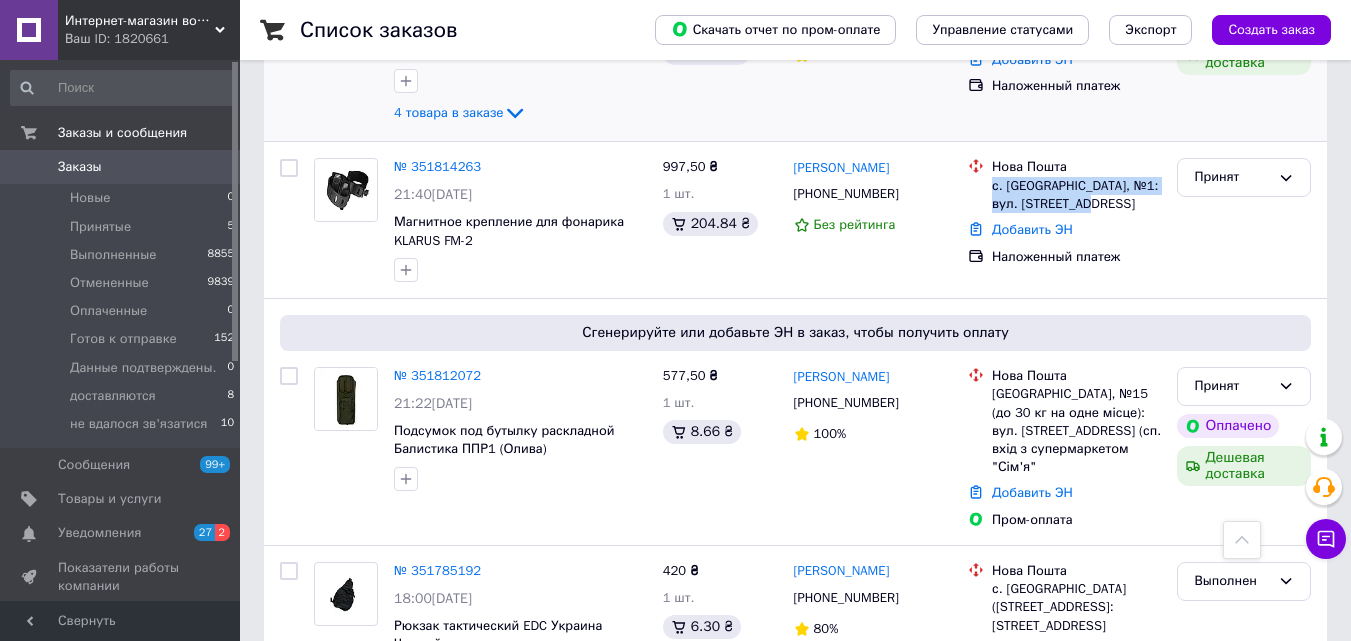 copy on "с. [GEOGRAPHIC_DATA], №1: вул. [STREET_ADDRESS]" 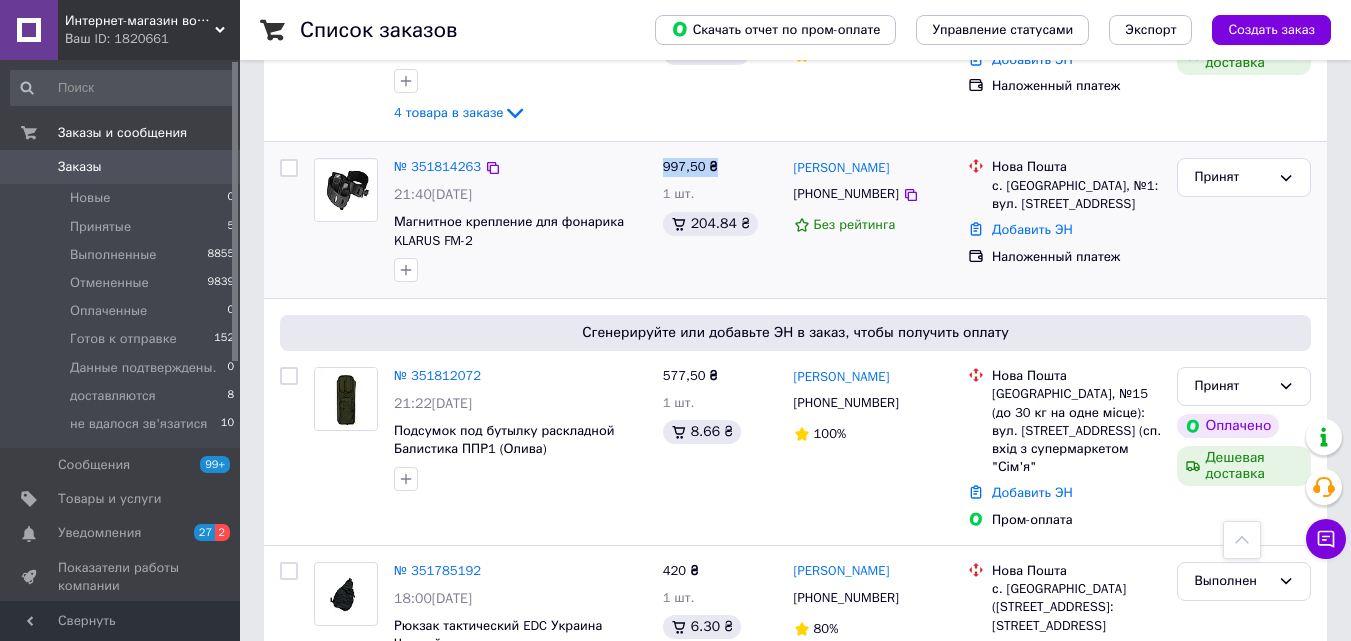 drag, startPoint x: 663, startPoint y: 129, endPoint x: 735, endPoint y: 132, distance: 72.06247 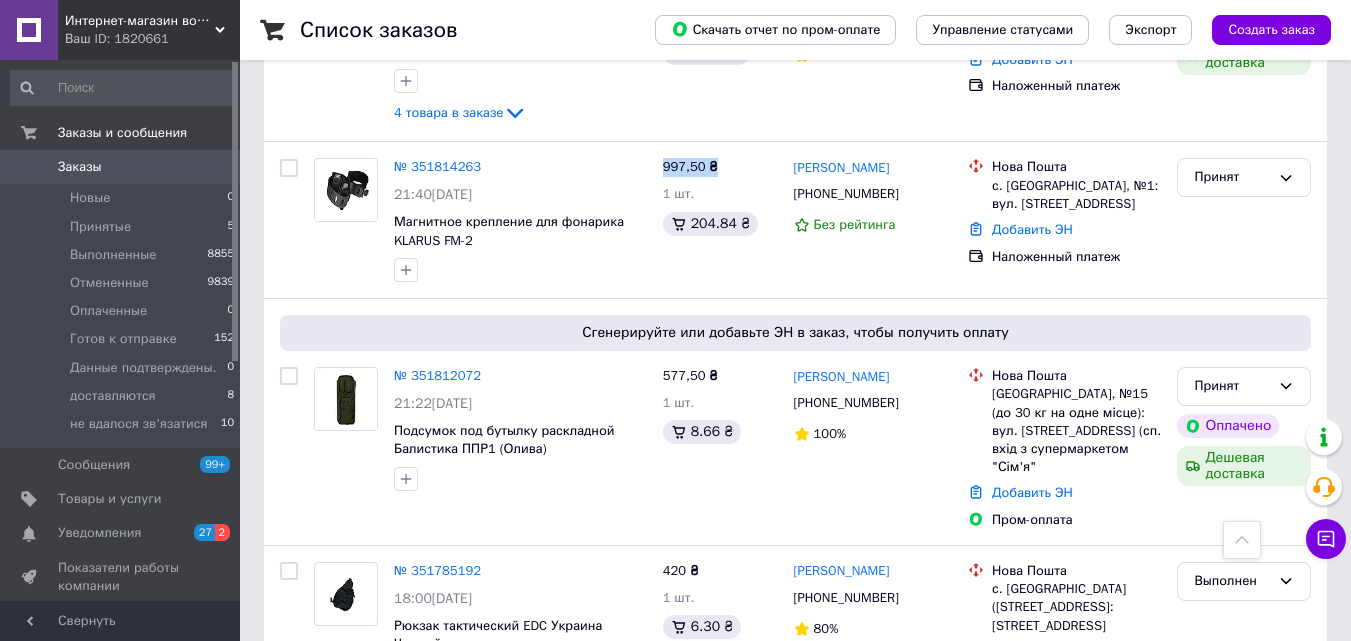 copy on "997,50 ₴" 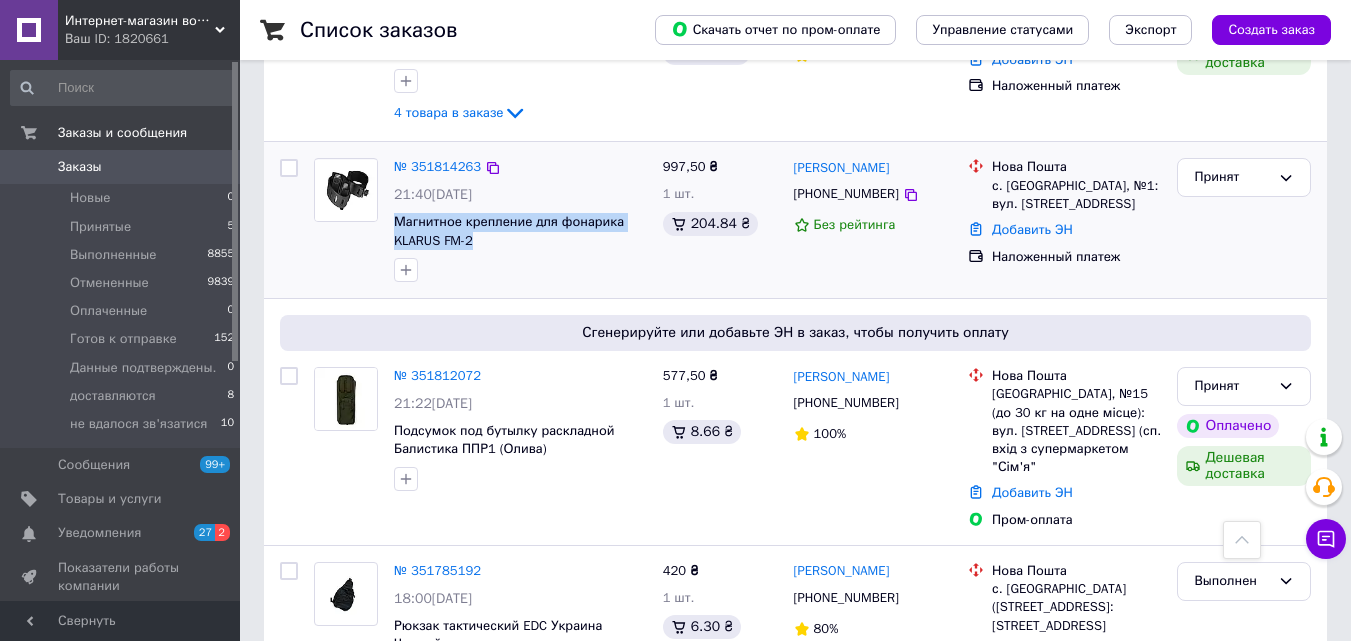 drag, startPoint x: 486, startPoint y: 205, endPoint x: 387, endPoint y: 192, distance: 99.849884 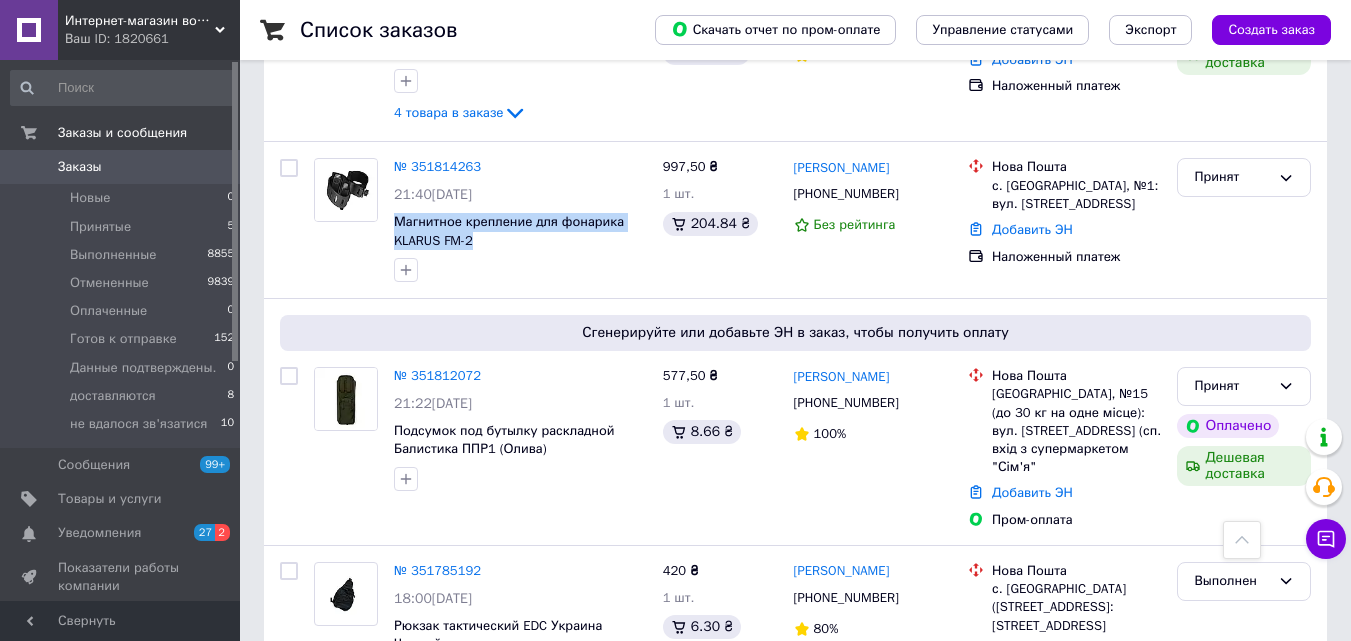 copy on "Магнитное крепление для фонарика KLARUS FM-2" 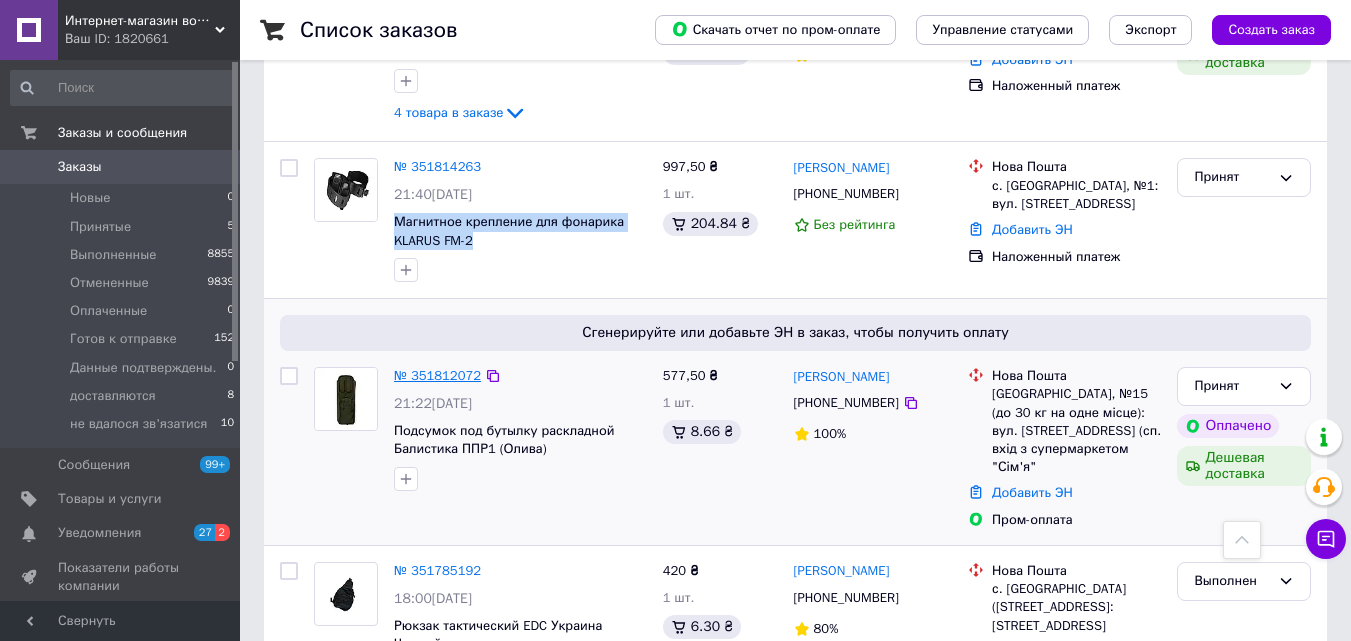 click on "№ 351812072" at bounding box center [437, 375] 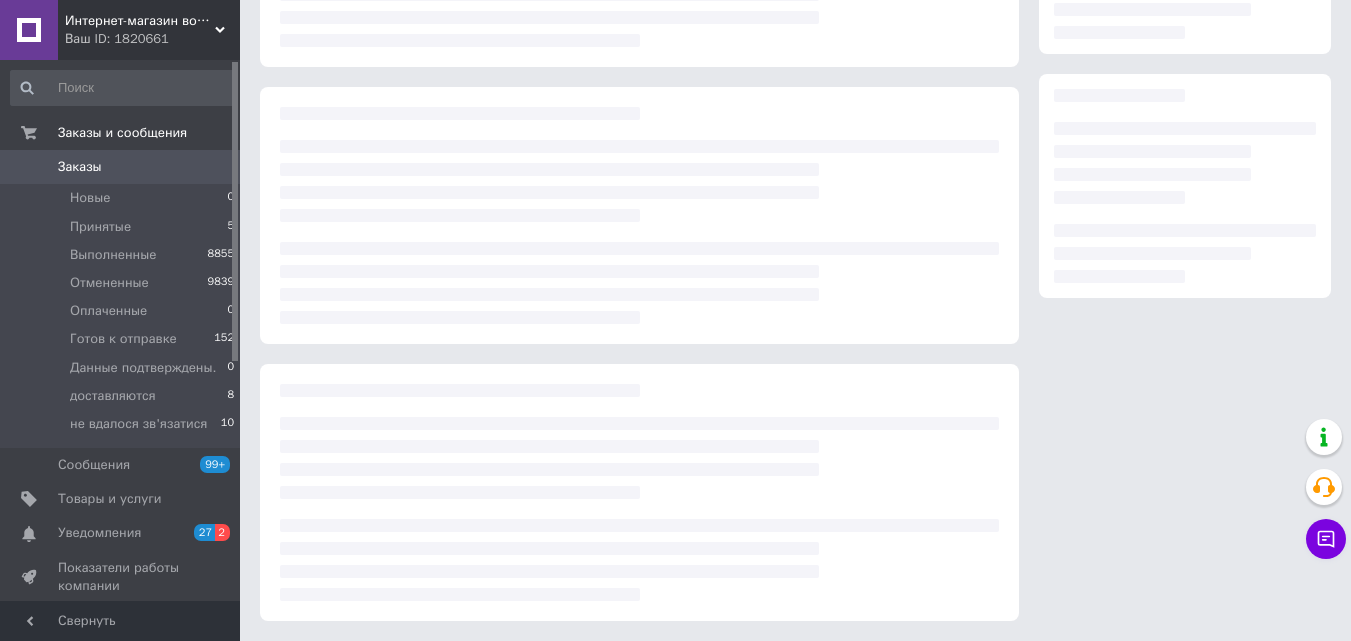 scroll, scrollTop: 0, scrollLeft: 0, axis: both 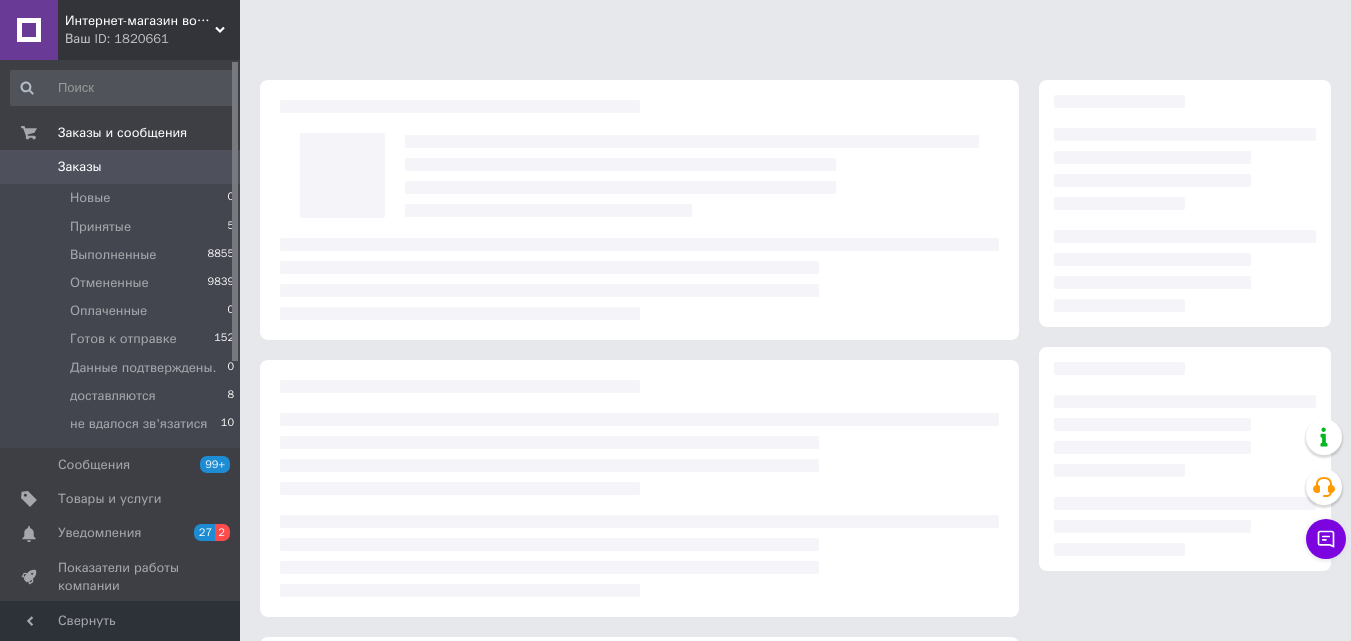 click on "Заказы" at bounding box center [80, 167] 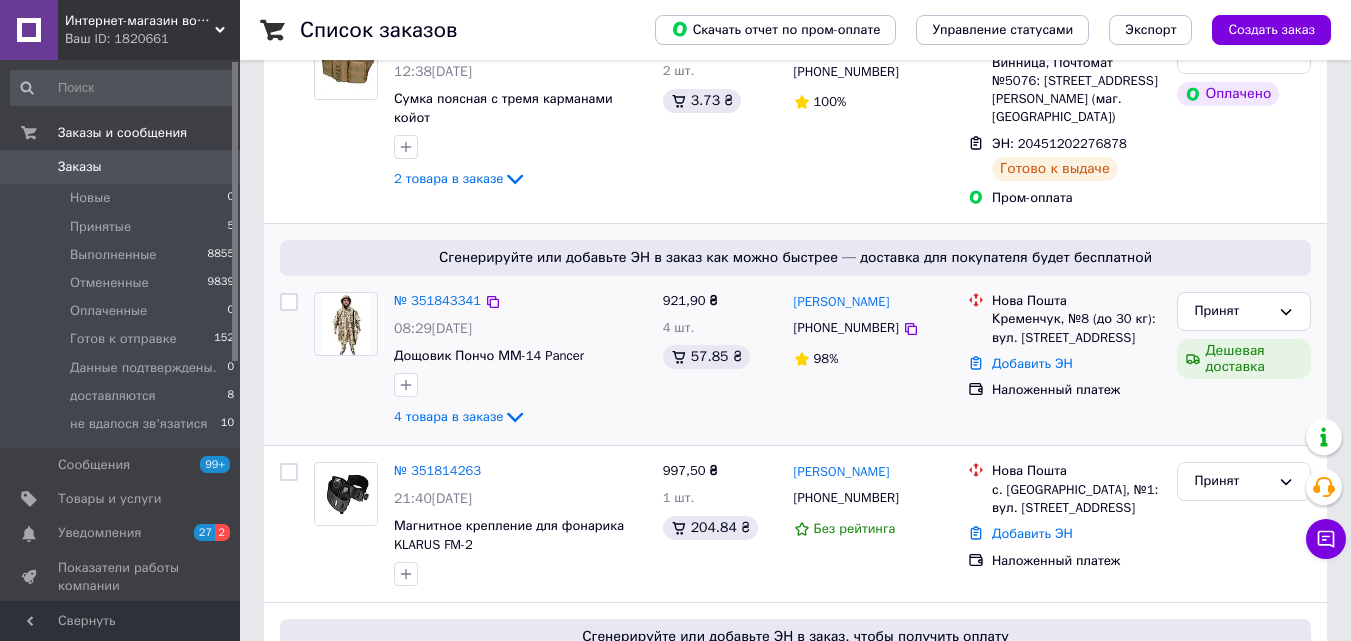 scroll, scrollTop: 200, scrollLeft: 0, axis: vertical 